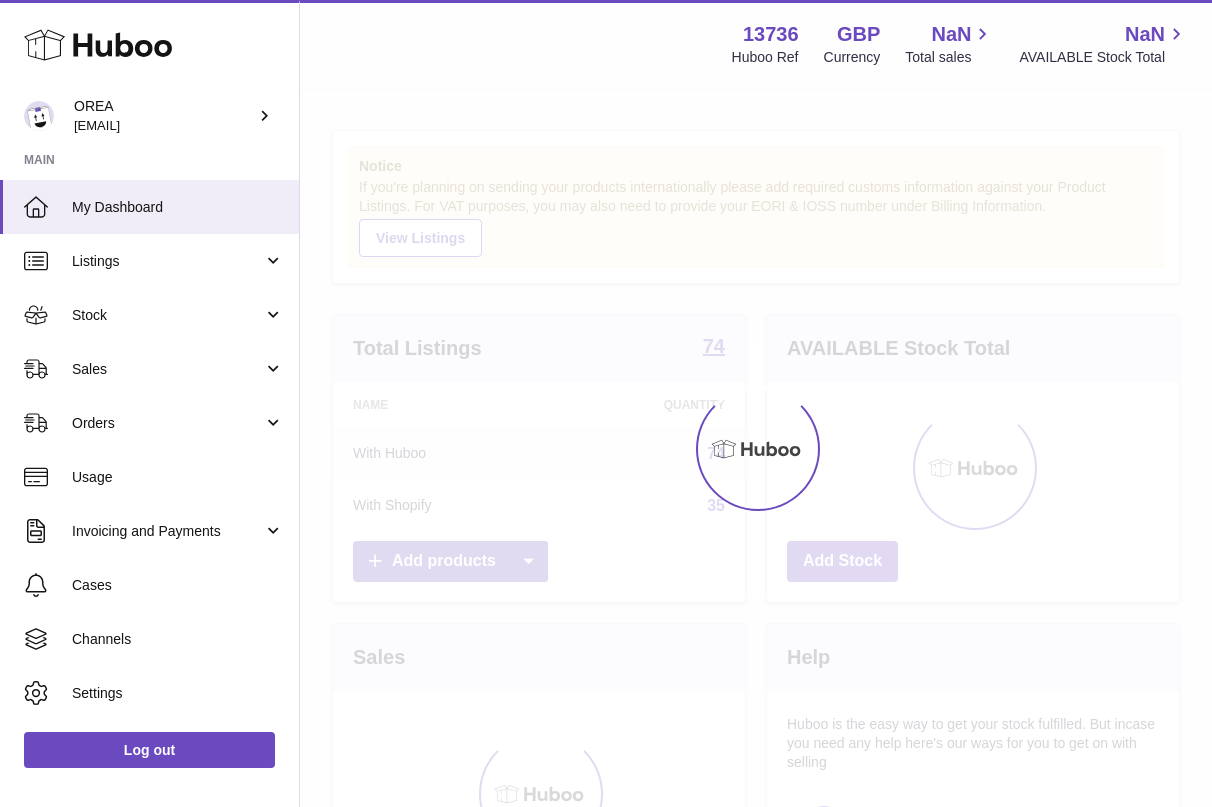 scroll, scrollTop: 0, scrollLeft: 0, axis: both 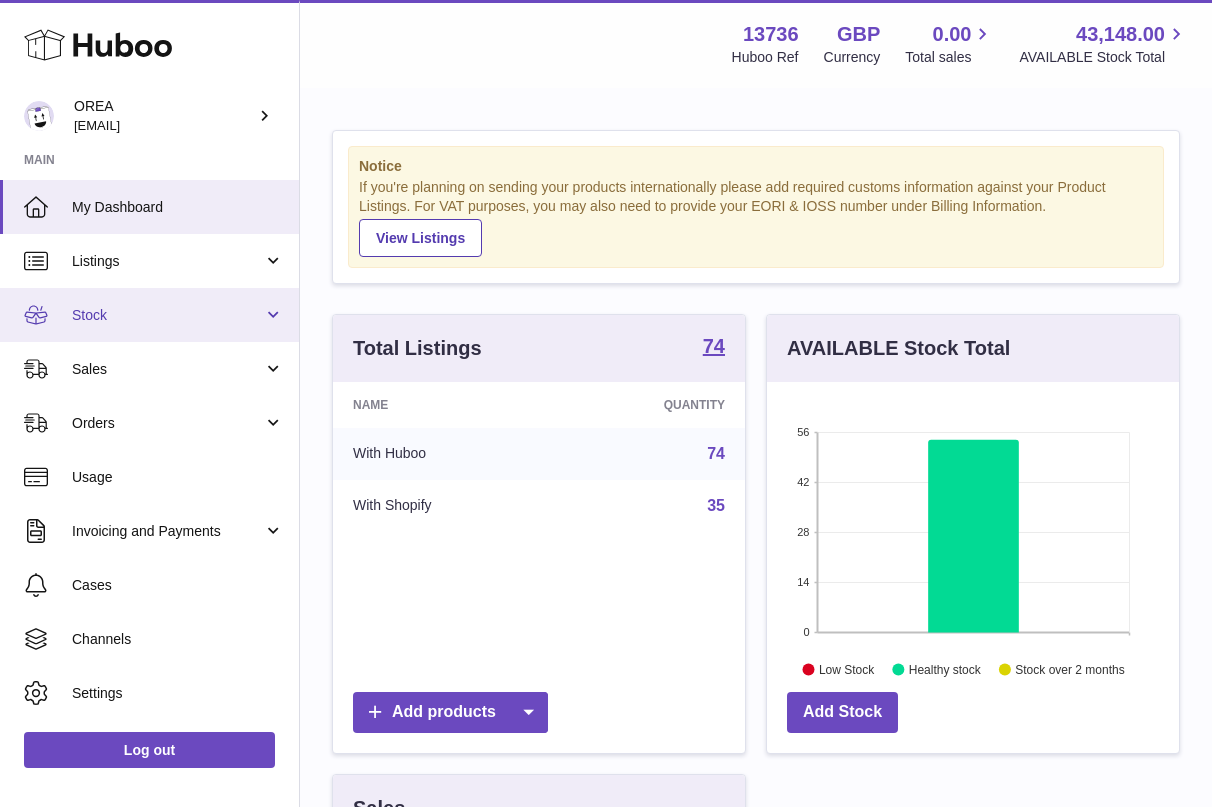 click on "Stock" at bounding box center [149, 315] 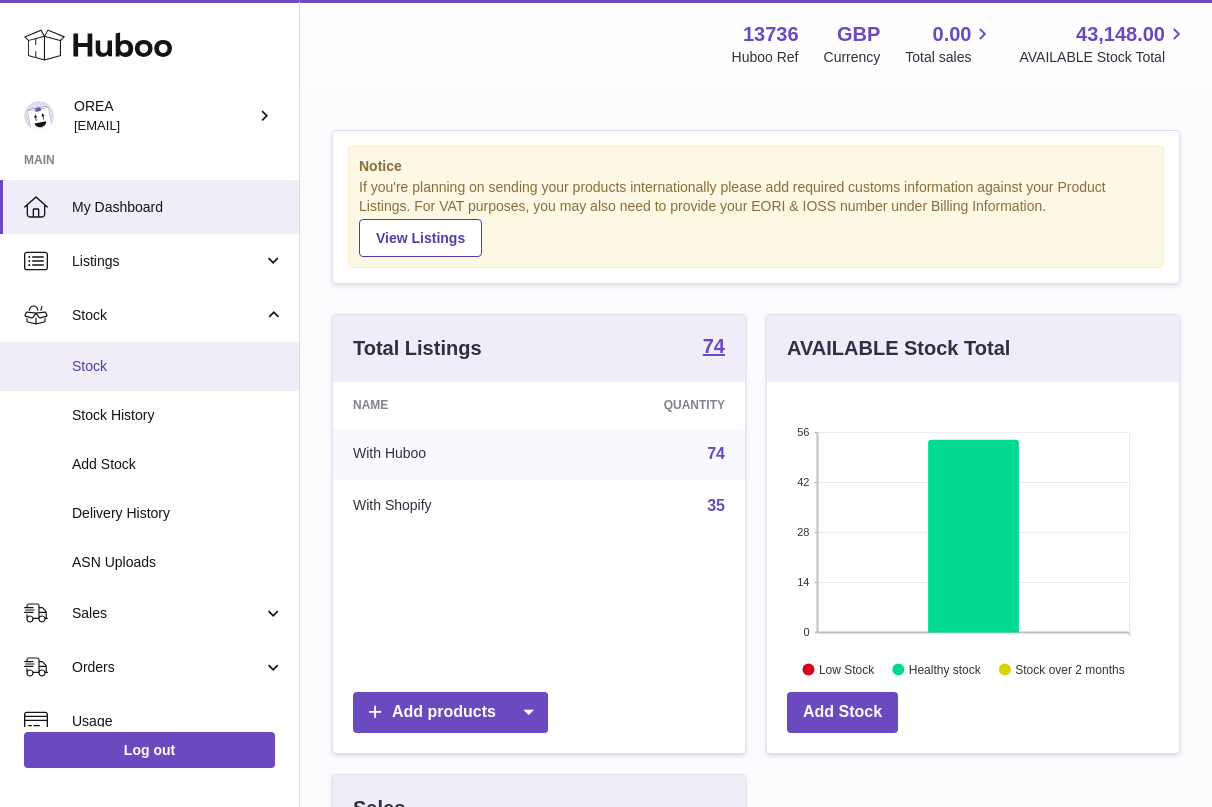 click on "Stock" at bounding box center [149, 366] 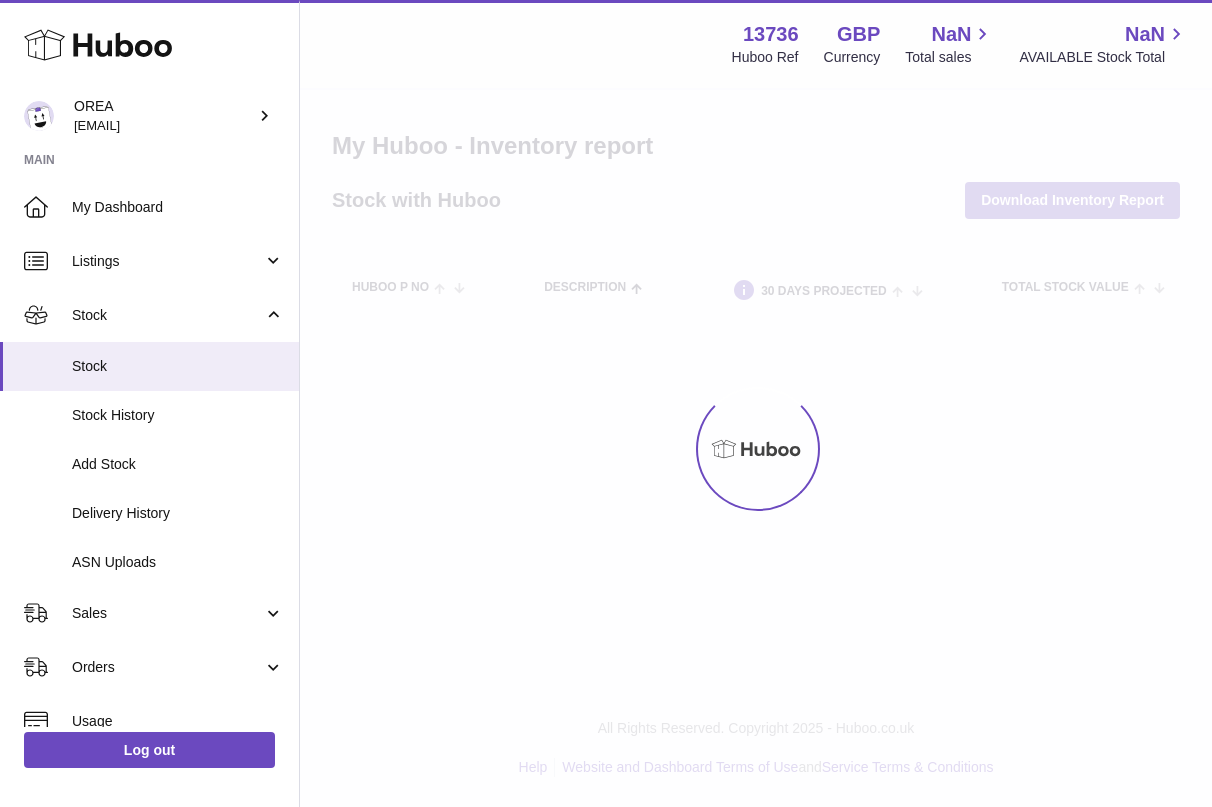 scroll, scrollTop: 0, scrollLeft: 0, axis: both 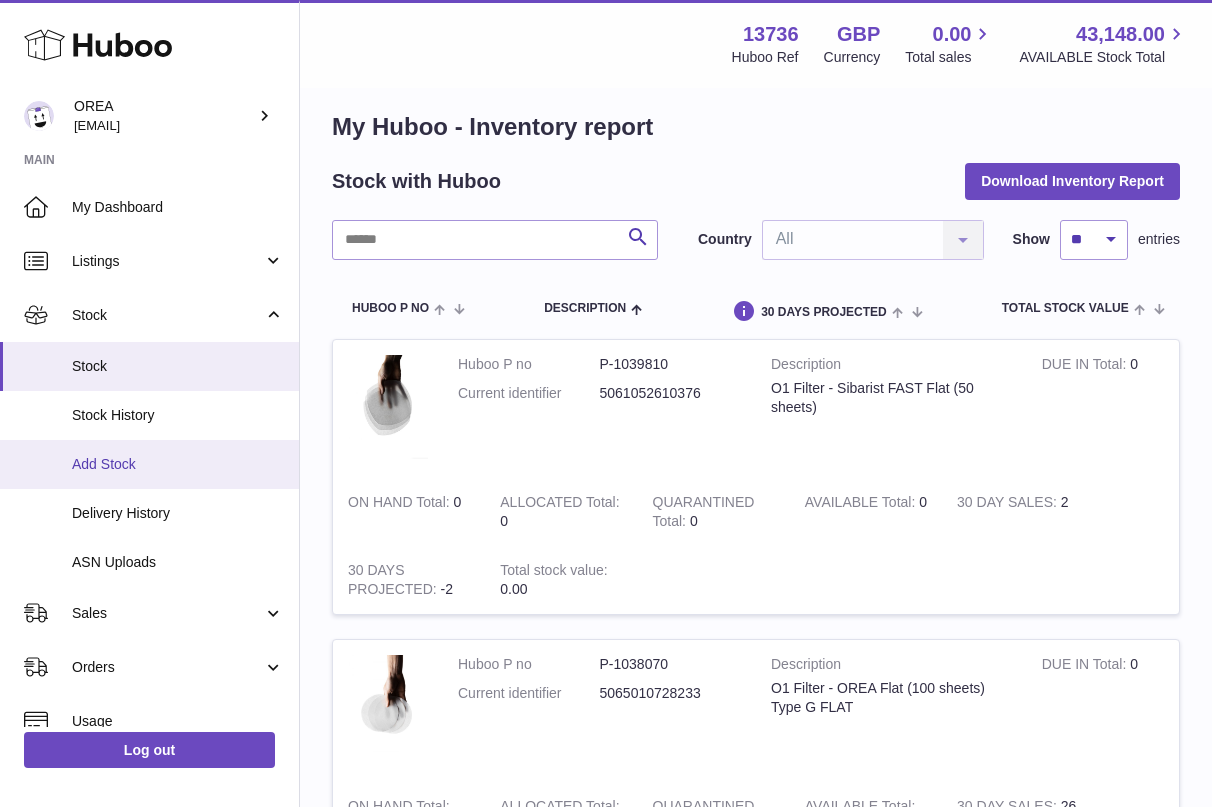 click on "Add Stock" at bounding box center (178, 464) 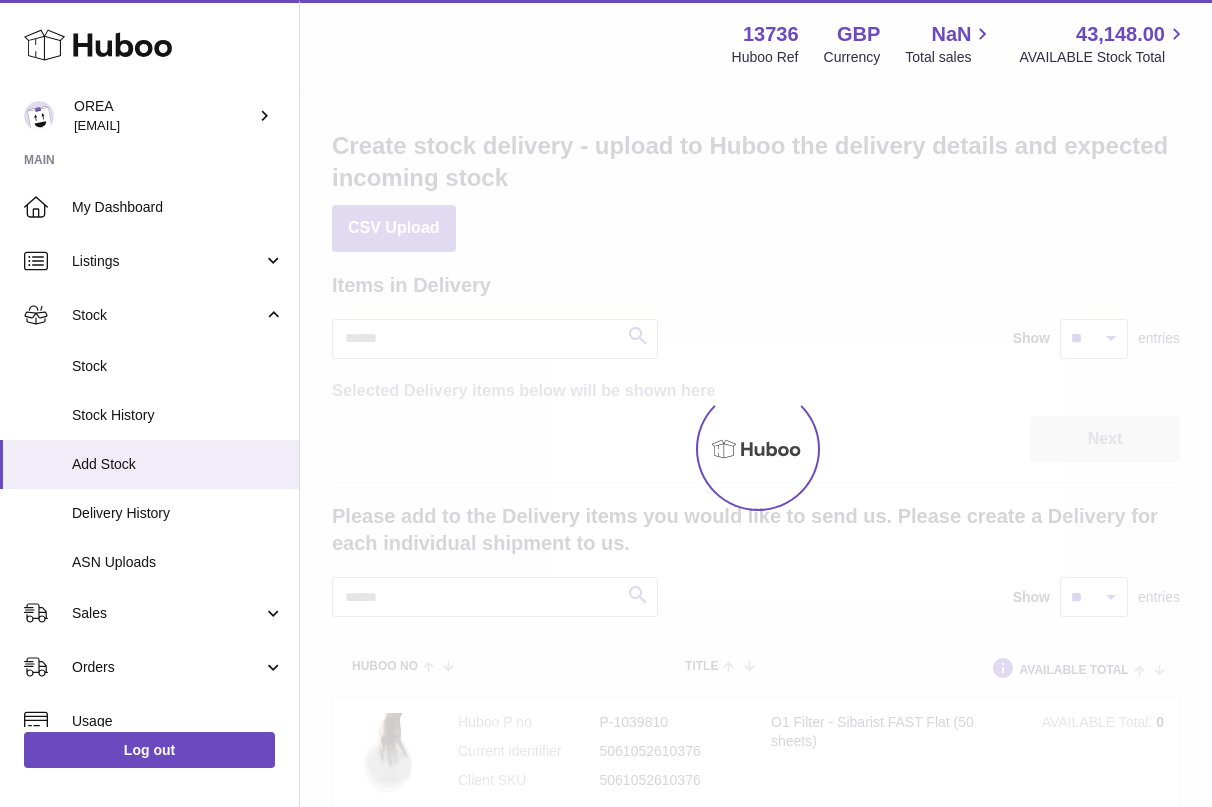 scroll, scrollTop: 0, scrollLeft: 0, axis: both 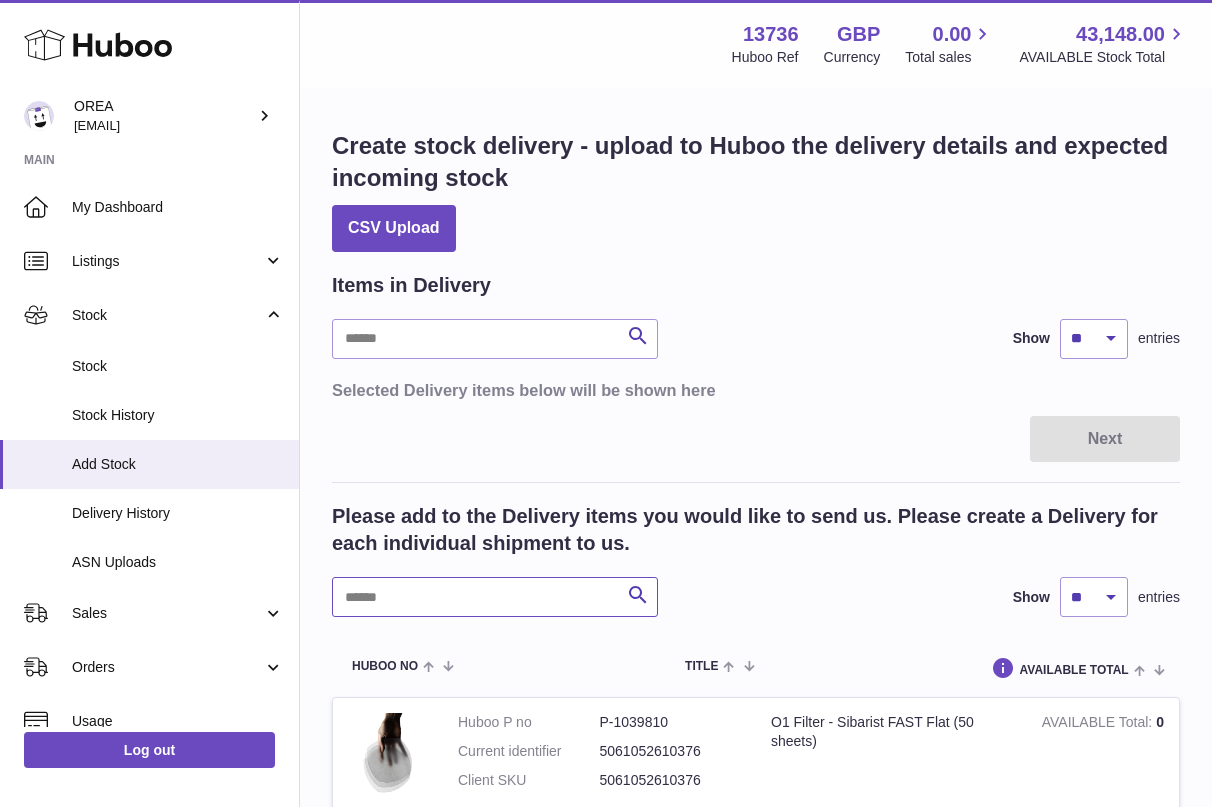 click at bounding box center (495, 597) 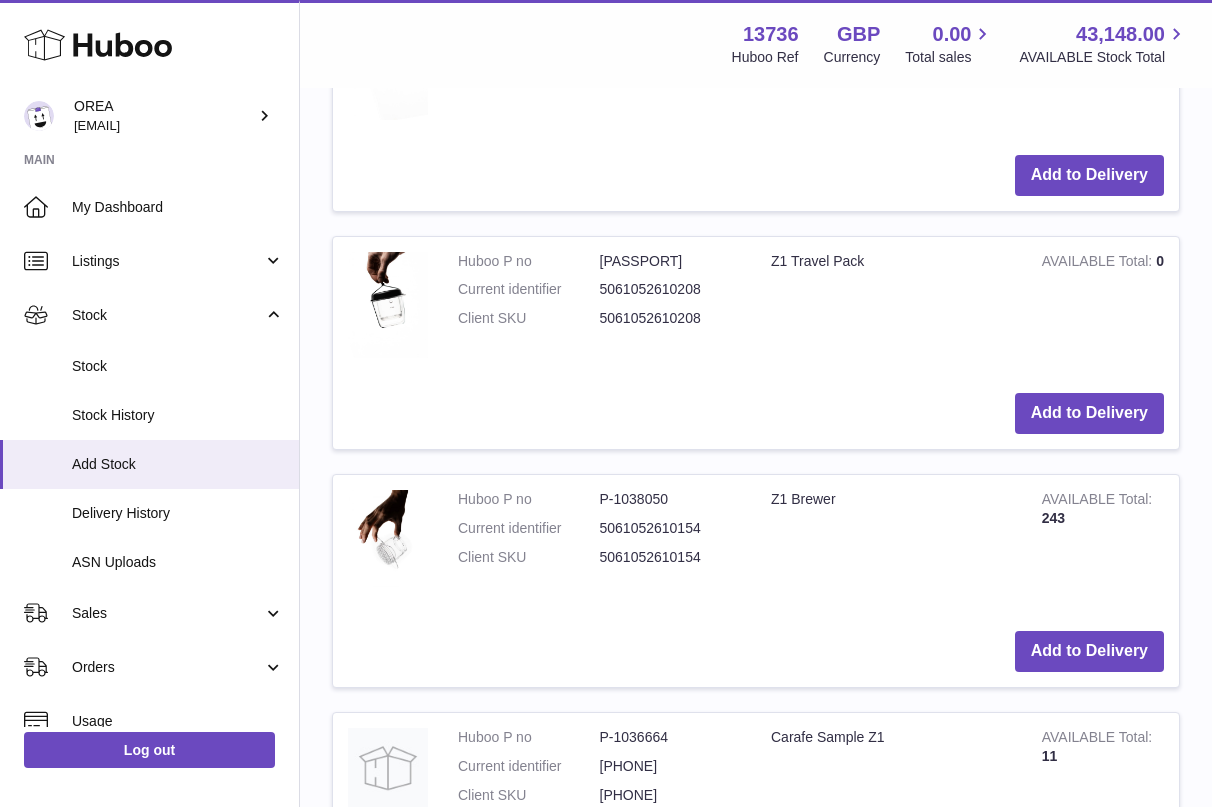 scroll, scrollTop: 1667, scrollLeft: 0, axis: vertical 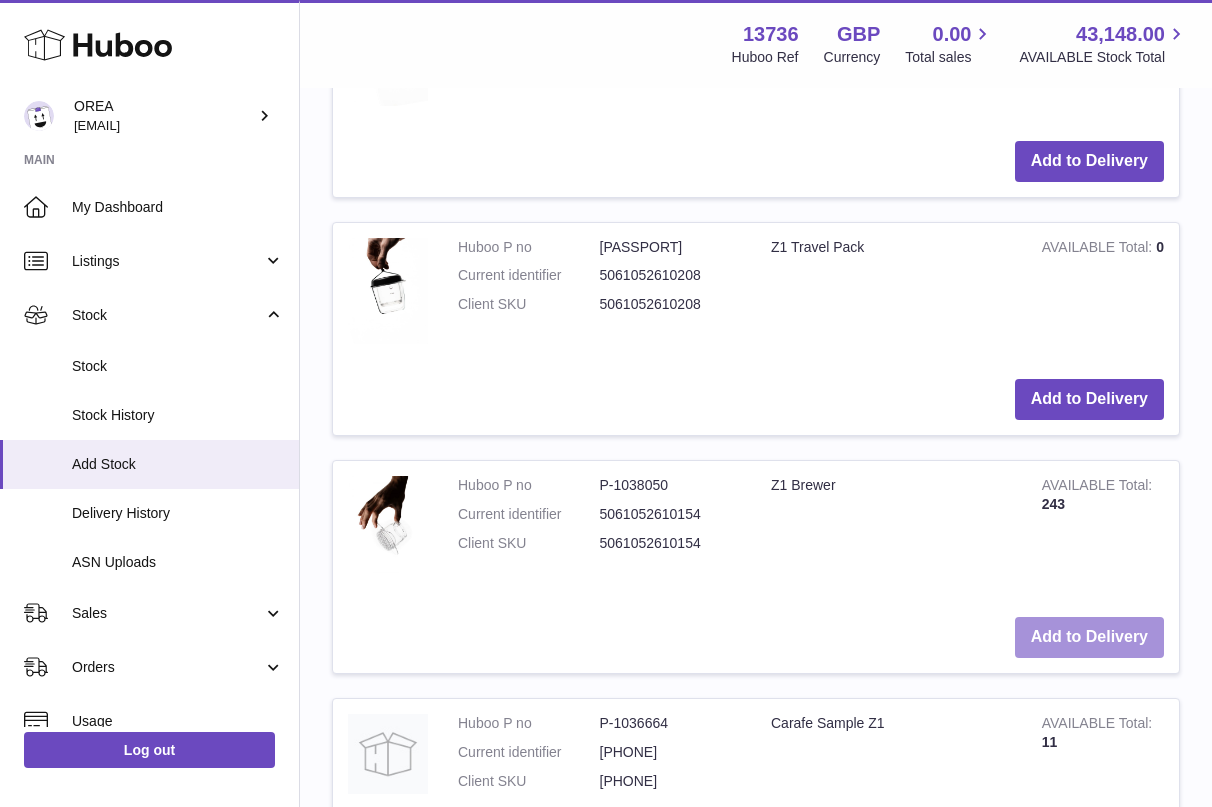 type on "**" 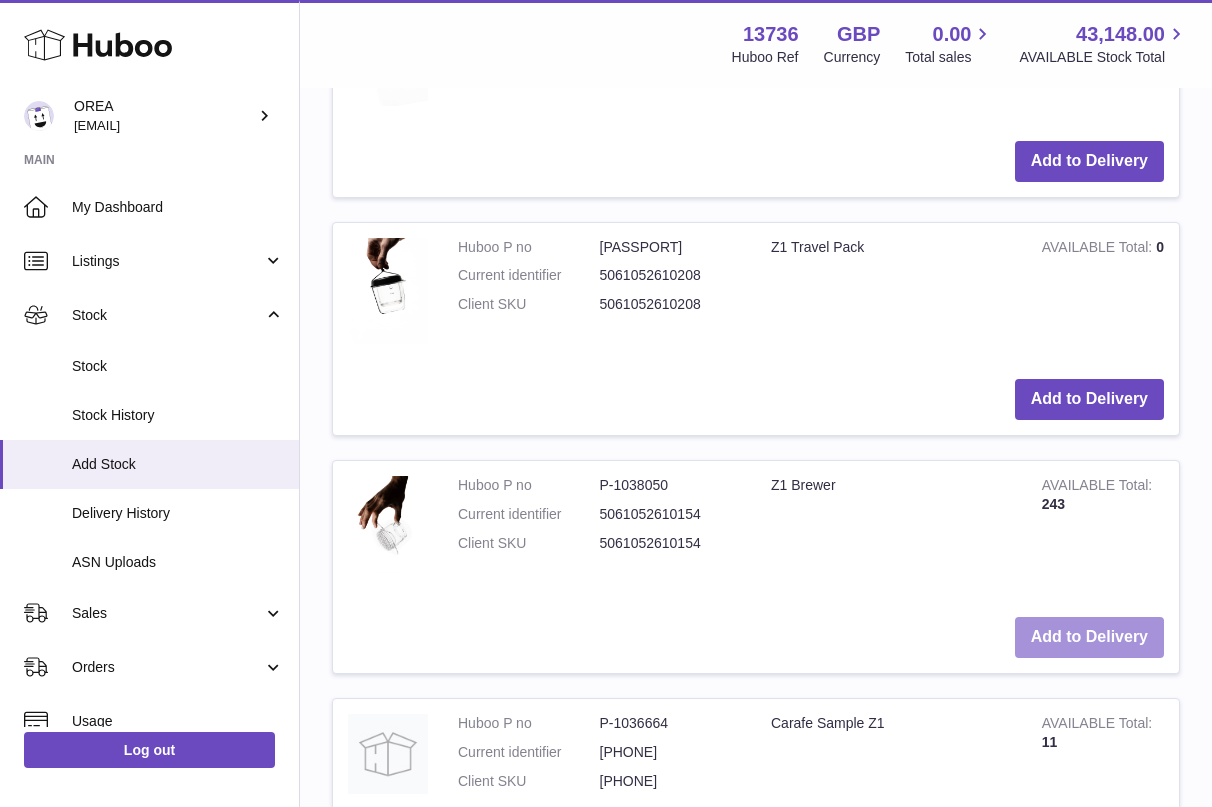 click on "Add to Delivery" at bounding box center (1089, 637) 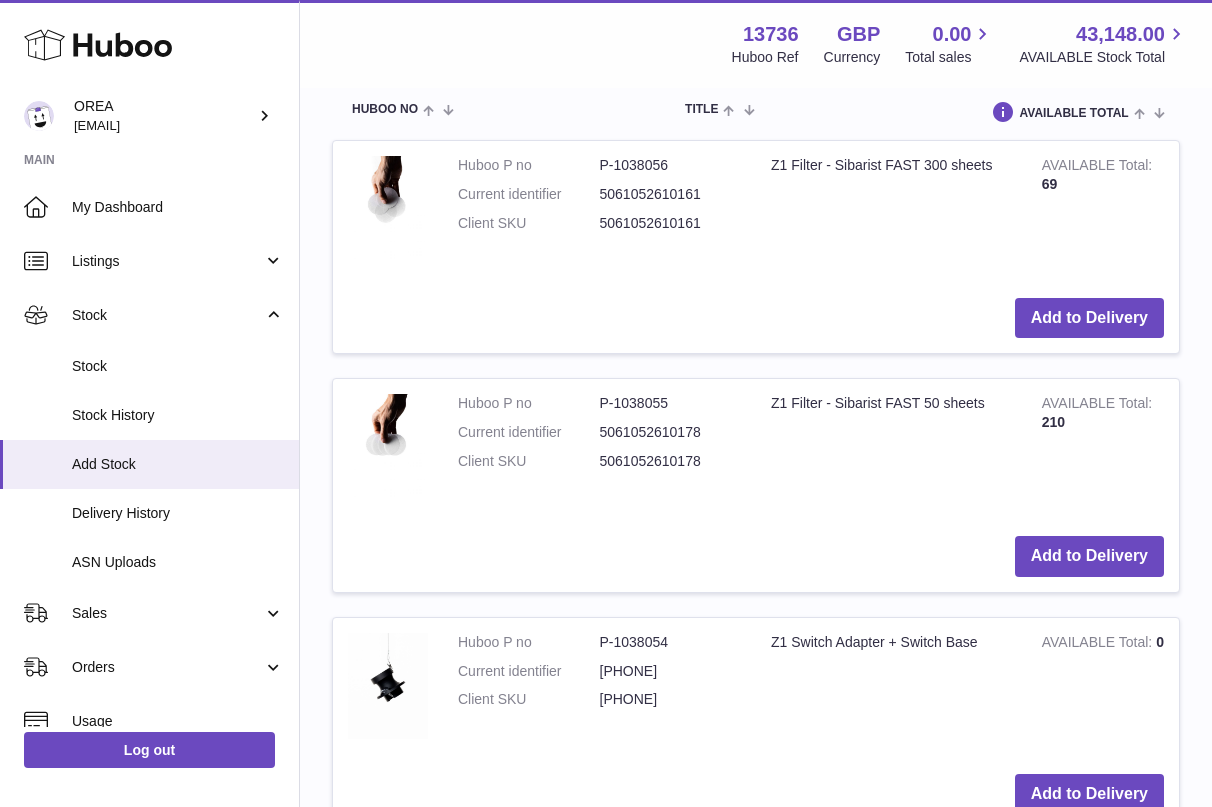 scroll, scrollTop: 0, scrollLeft: 0, axis: both 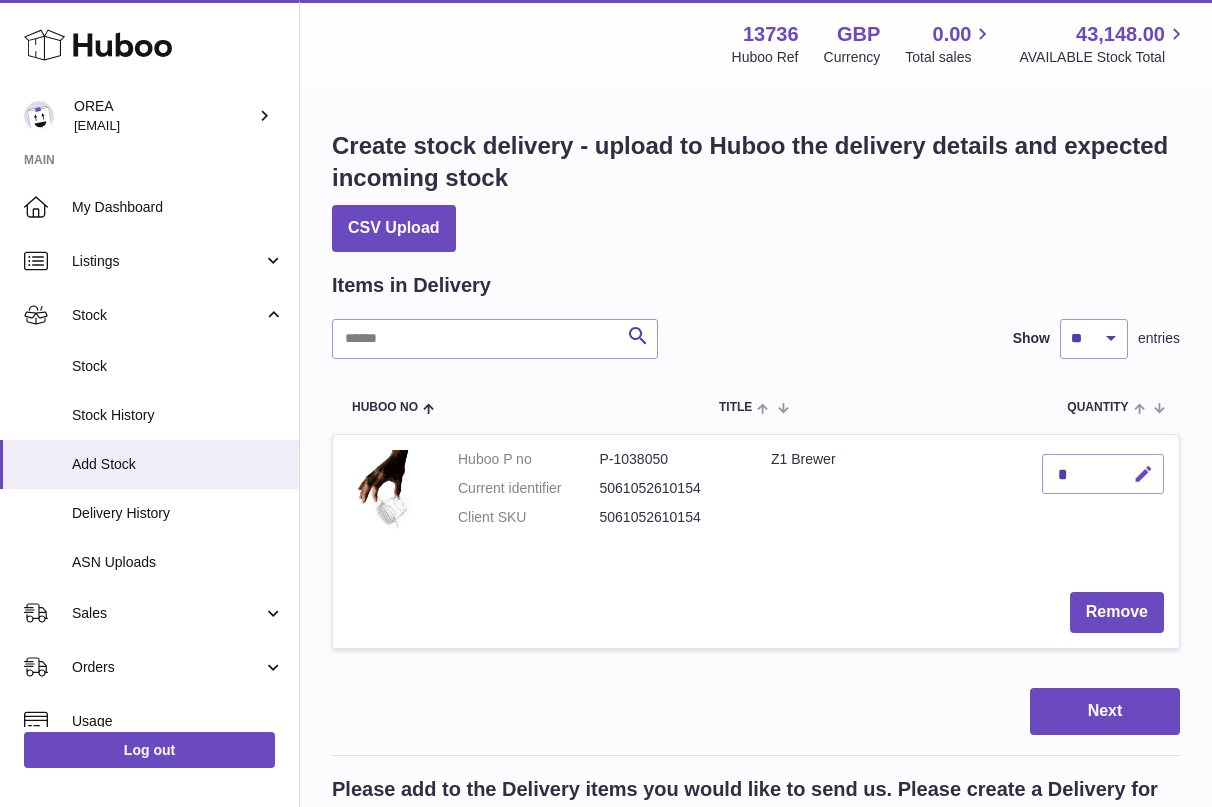 click at bounding box center [1143, 474] 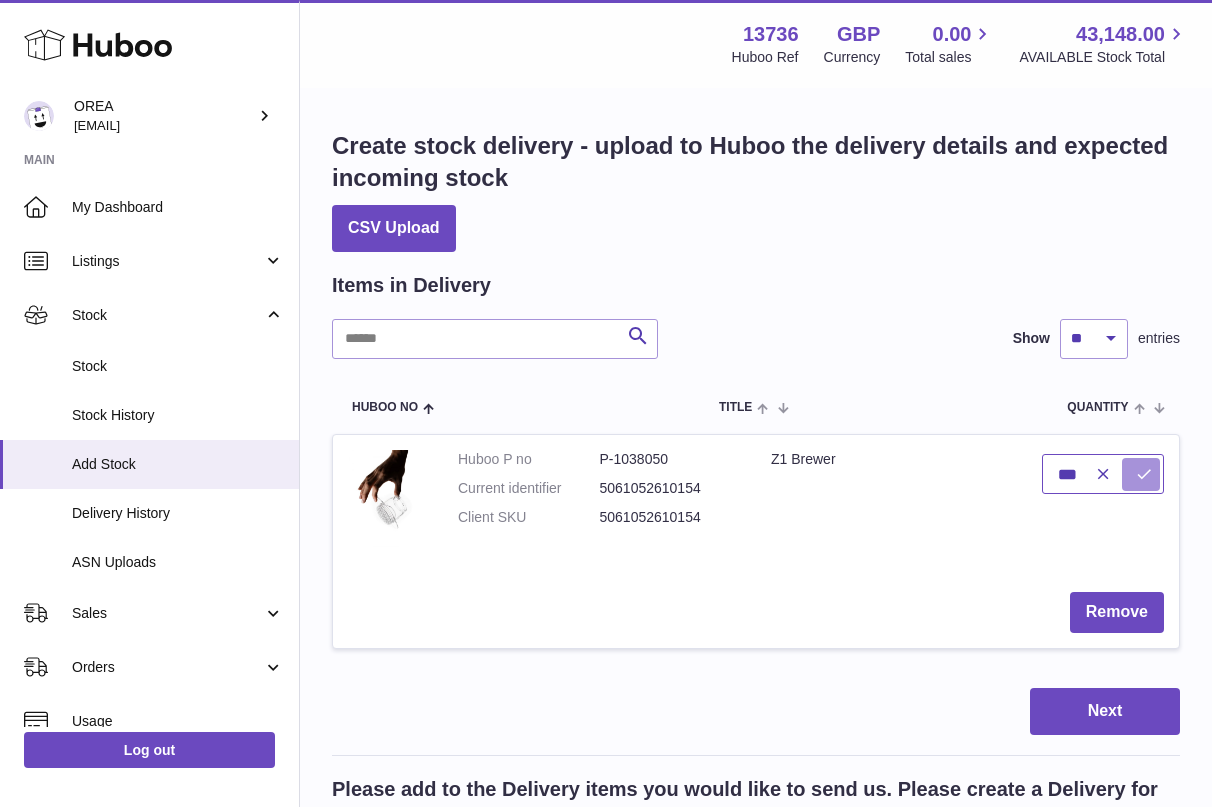 type on "***" 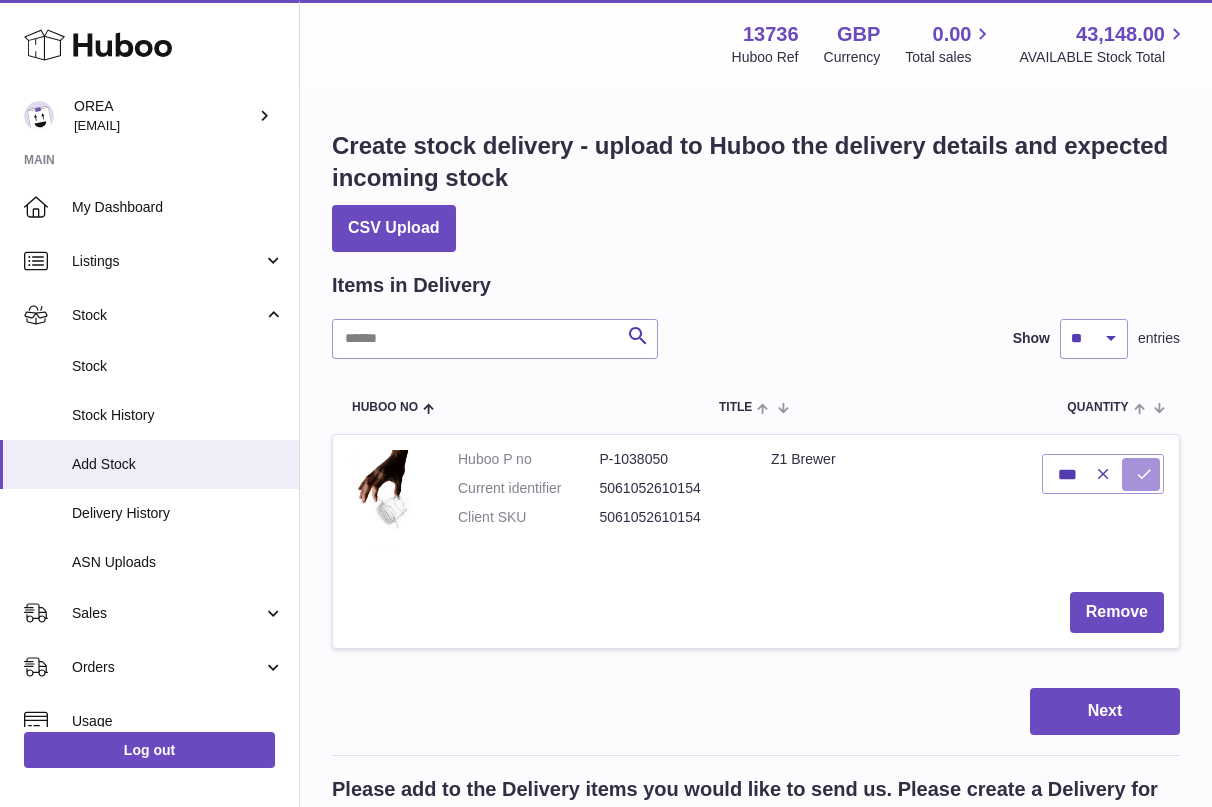 click at bounding box center [1144, 474] 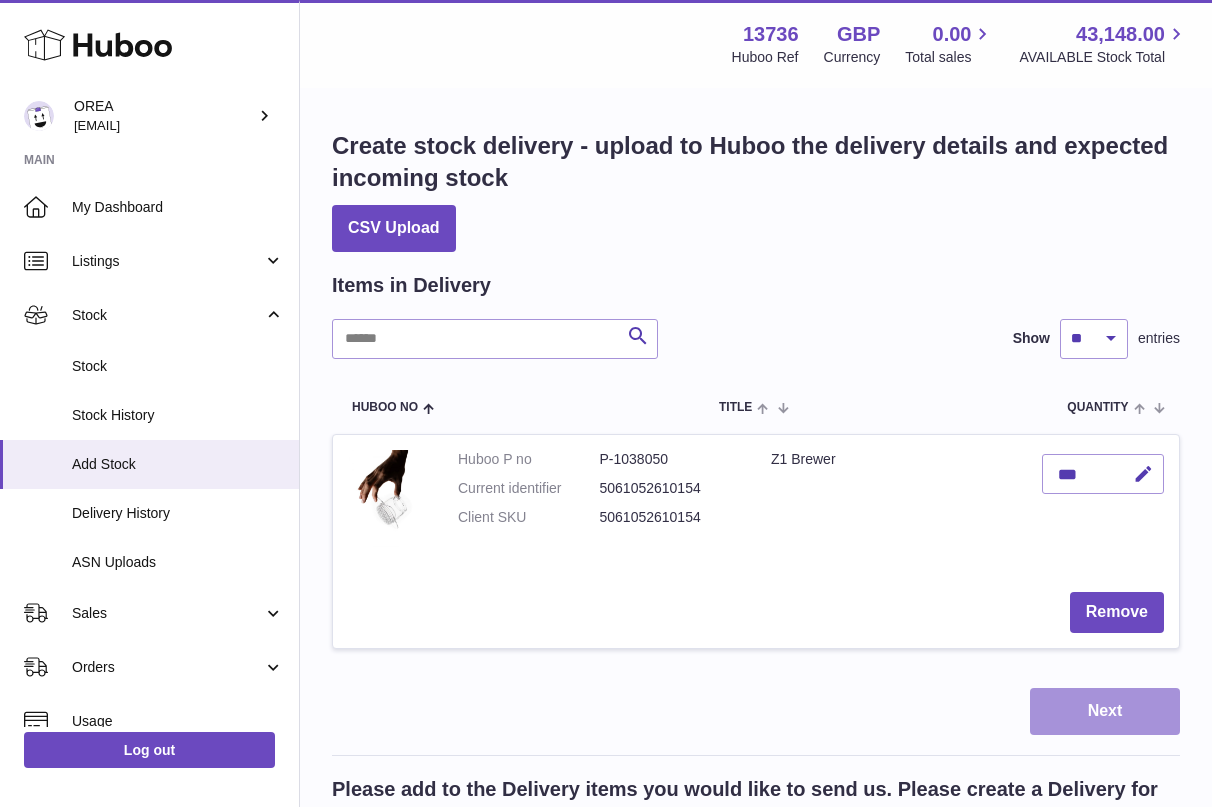 click on "Next" at bounding box center (1105, 711) 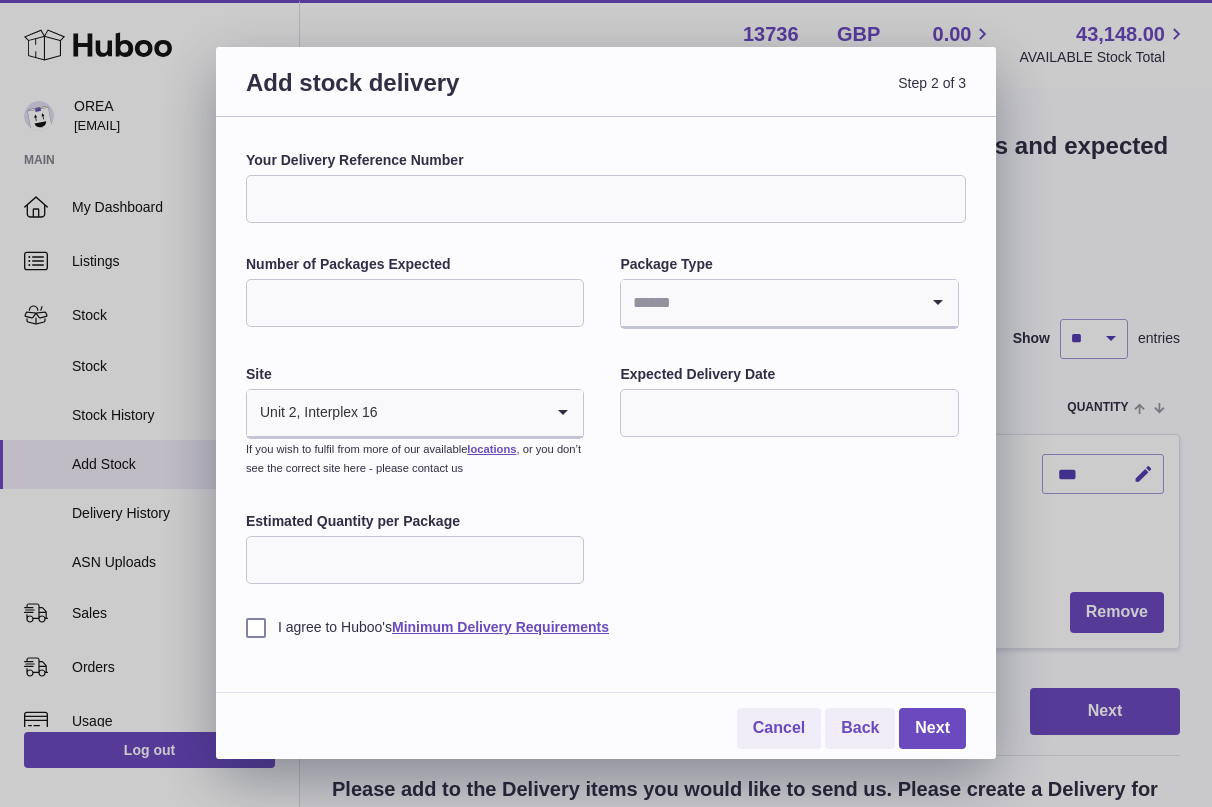 click on "Your Delivery Reference Number" at bounding box center [606, 199] 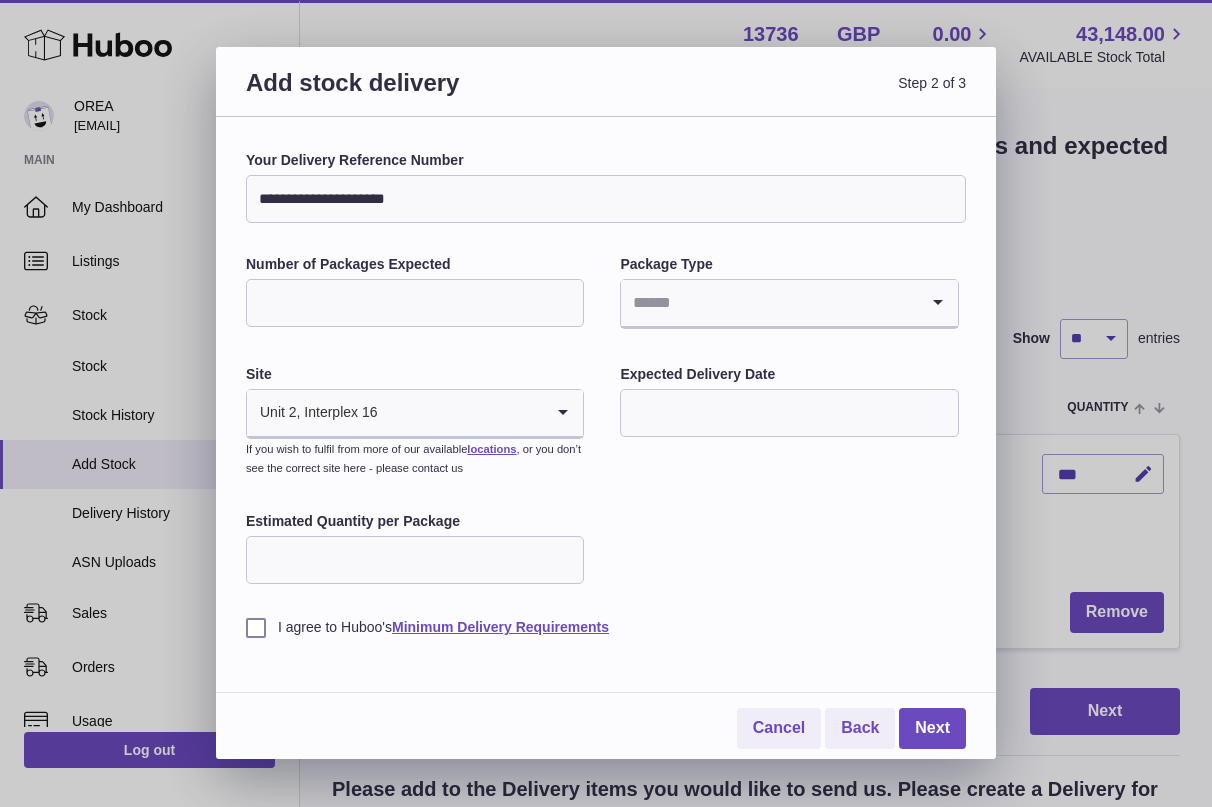 type on "**********" 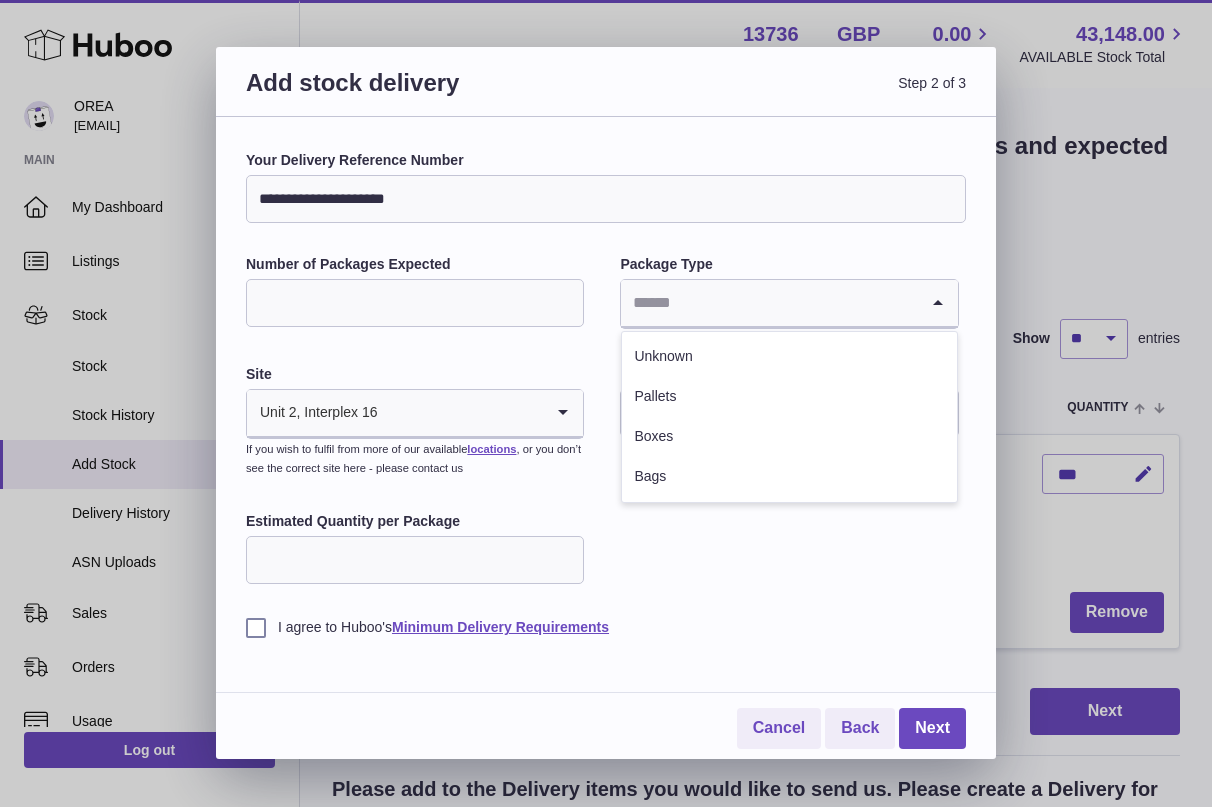 click at bounding box center [769, 303] 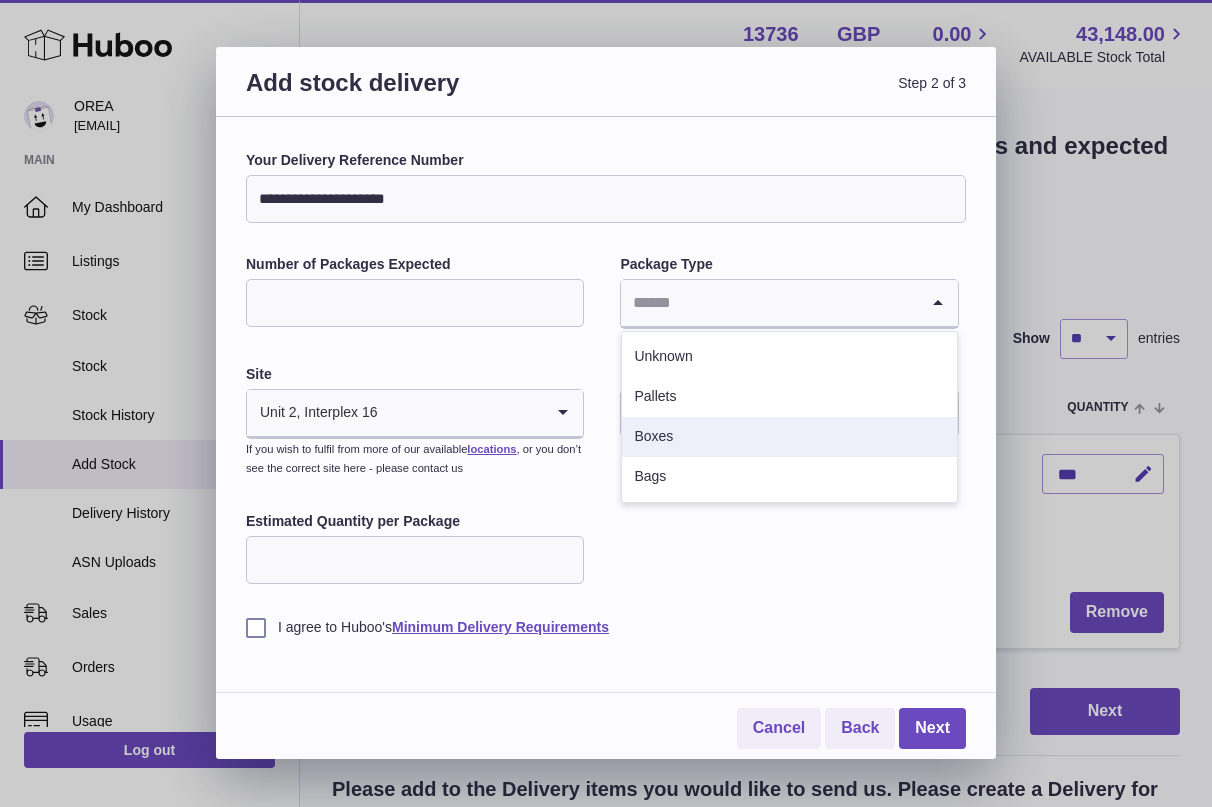 click on "Boxes" at bounding box center [789, 437] 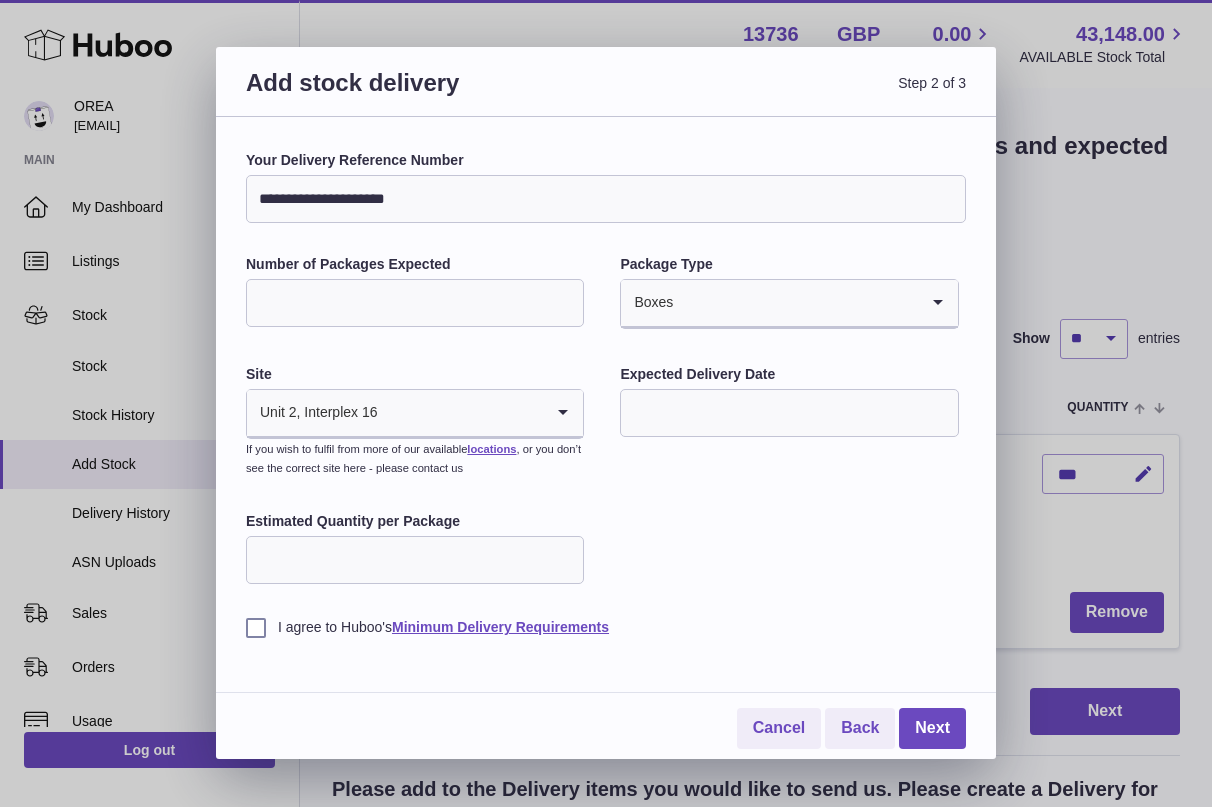 click on "Estimated Quantity per Package" at bounding box center [415, 560] 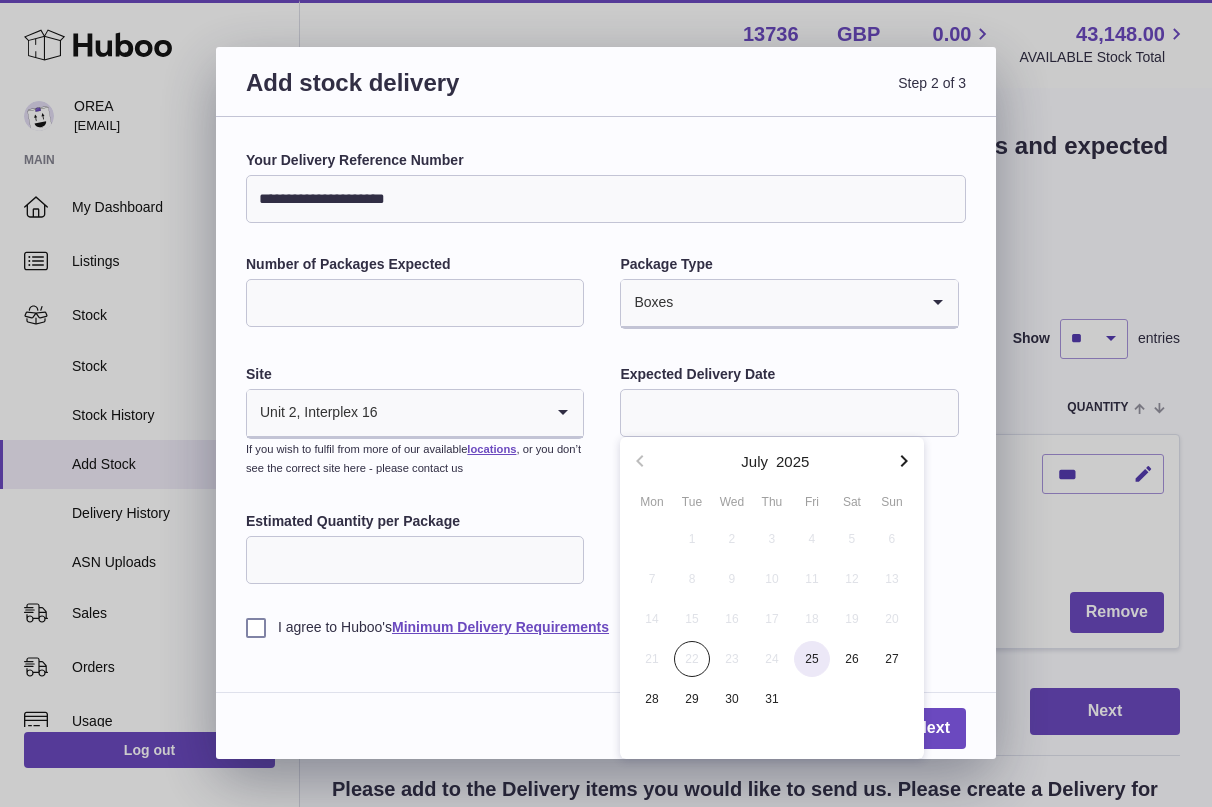 click on "25" at bounding box center [812, 659] 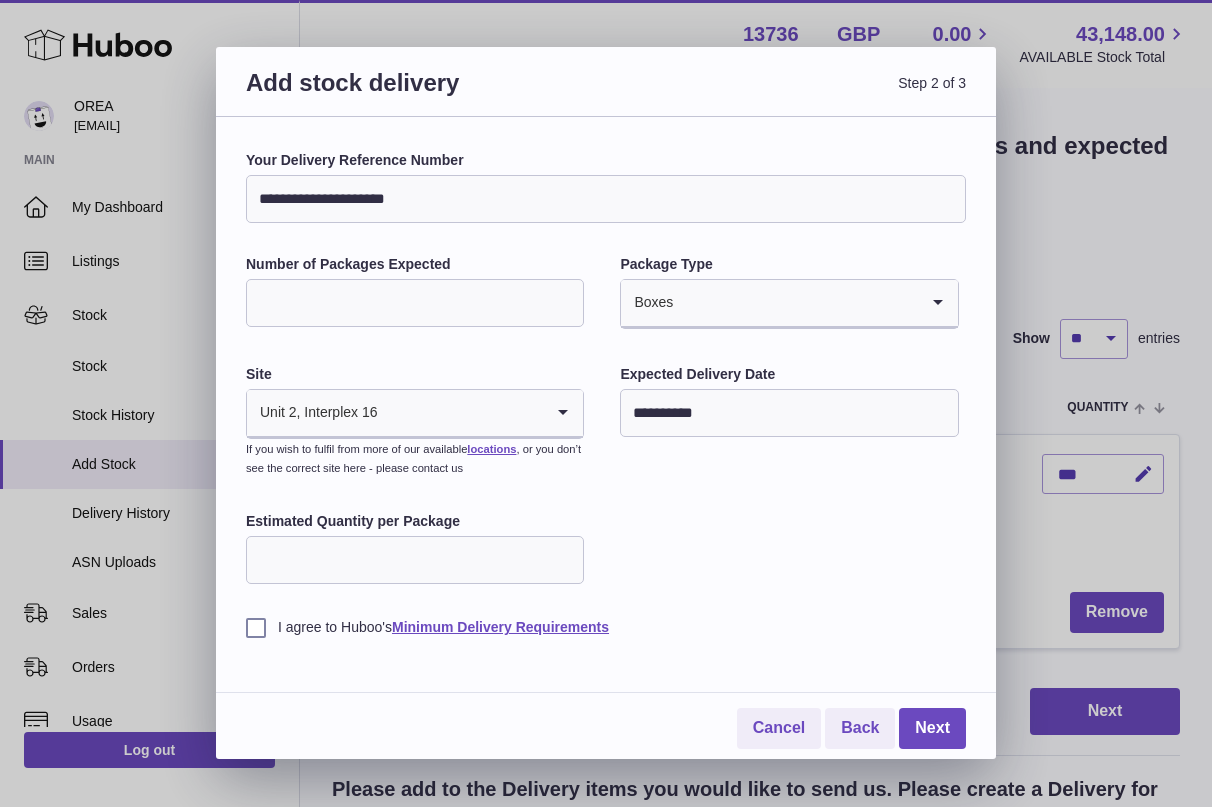 click on "I agree to Huboo's
Minimum Delivery Requirements" at bounding box center (606, 627) 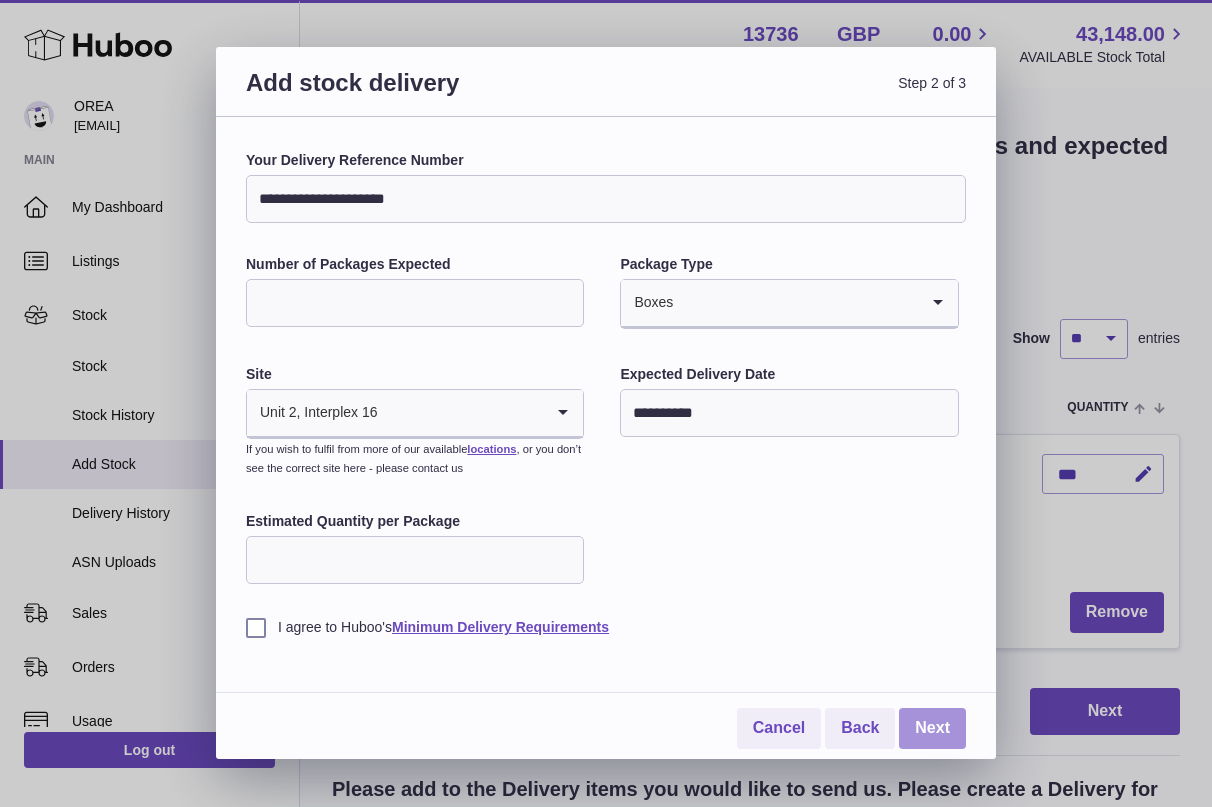 click on "Next" at bounding box center [932, 728] 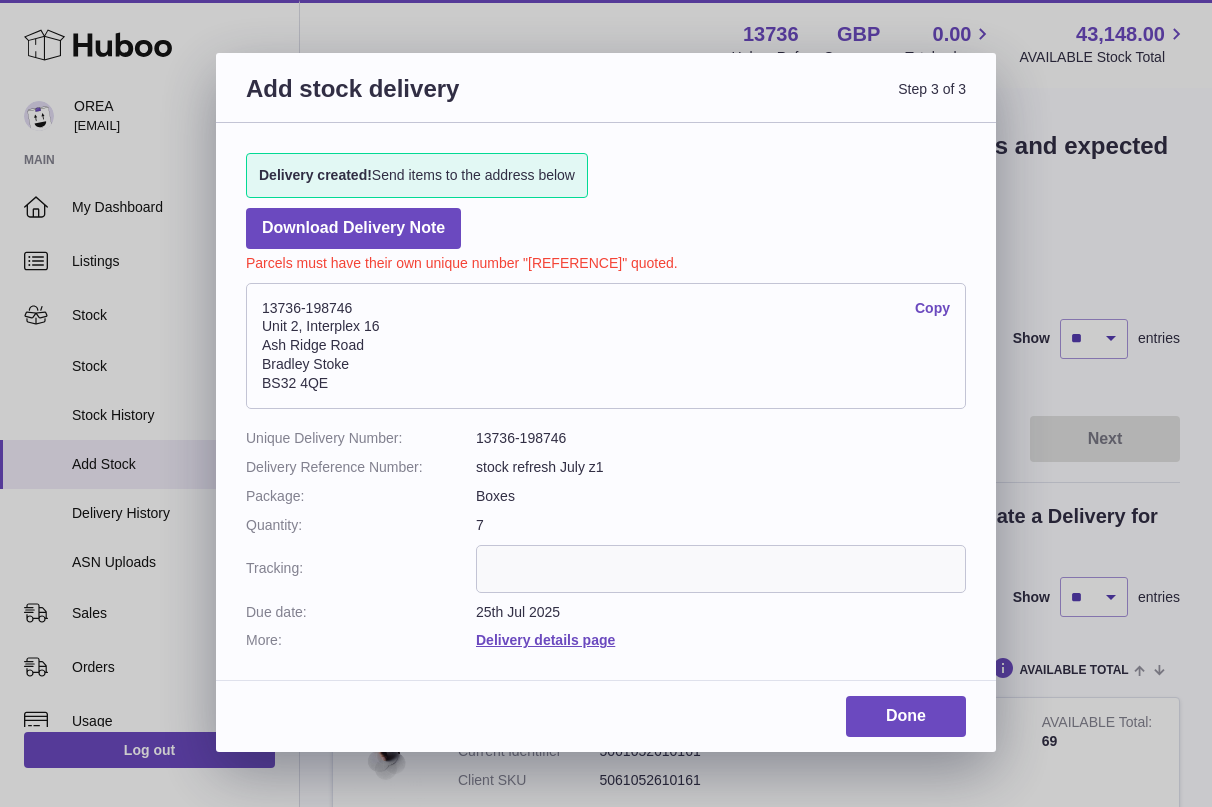 drag, startPoint x: 347, startPoint y: 382, endPoint x: 255, endPoint y: 306, distance: 119.331474 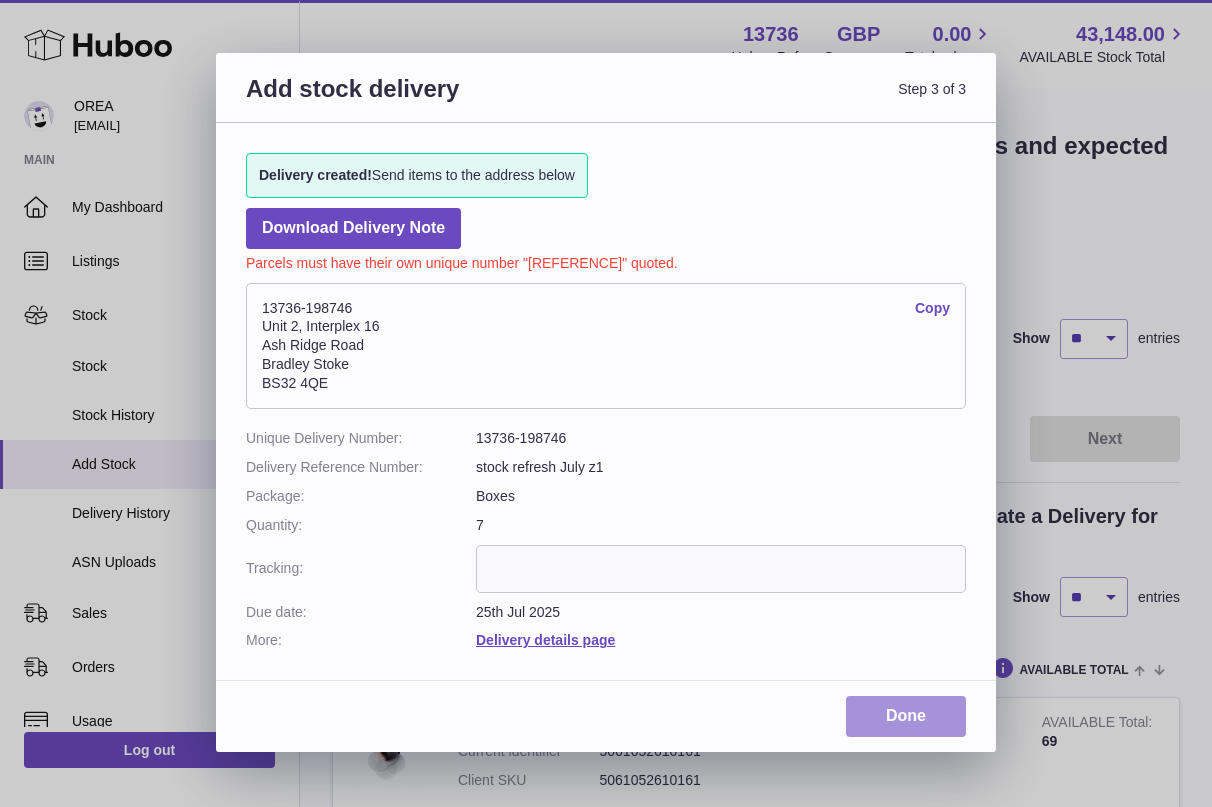 click on "Done" at bounding box center (906, 716) 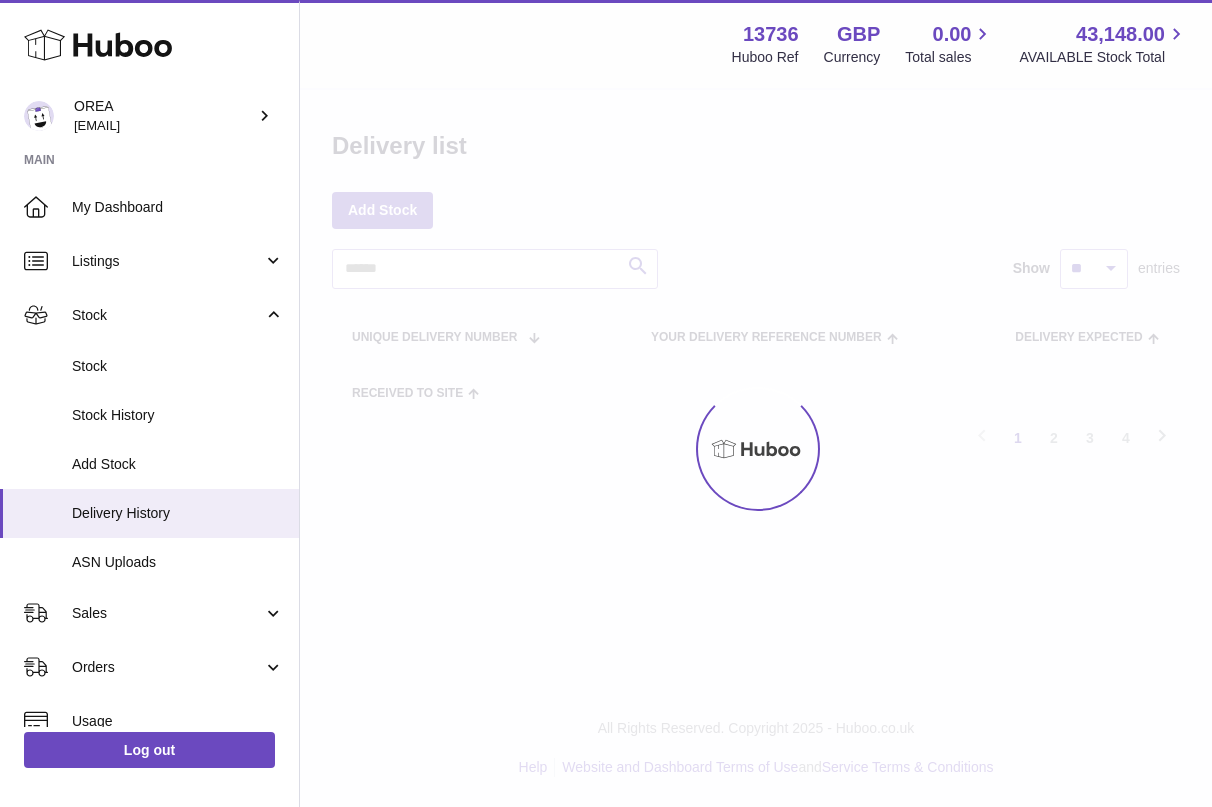 scroll, scrollTop: 0, scrollLeft: 0, axis: both 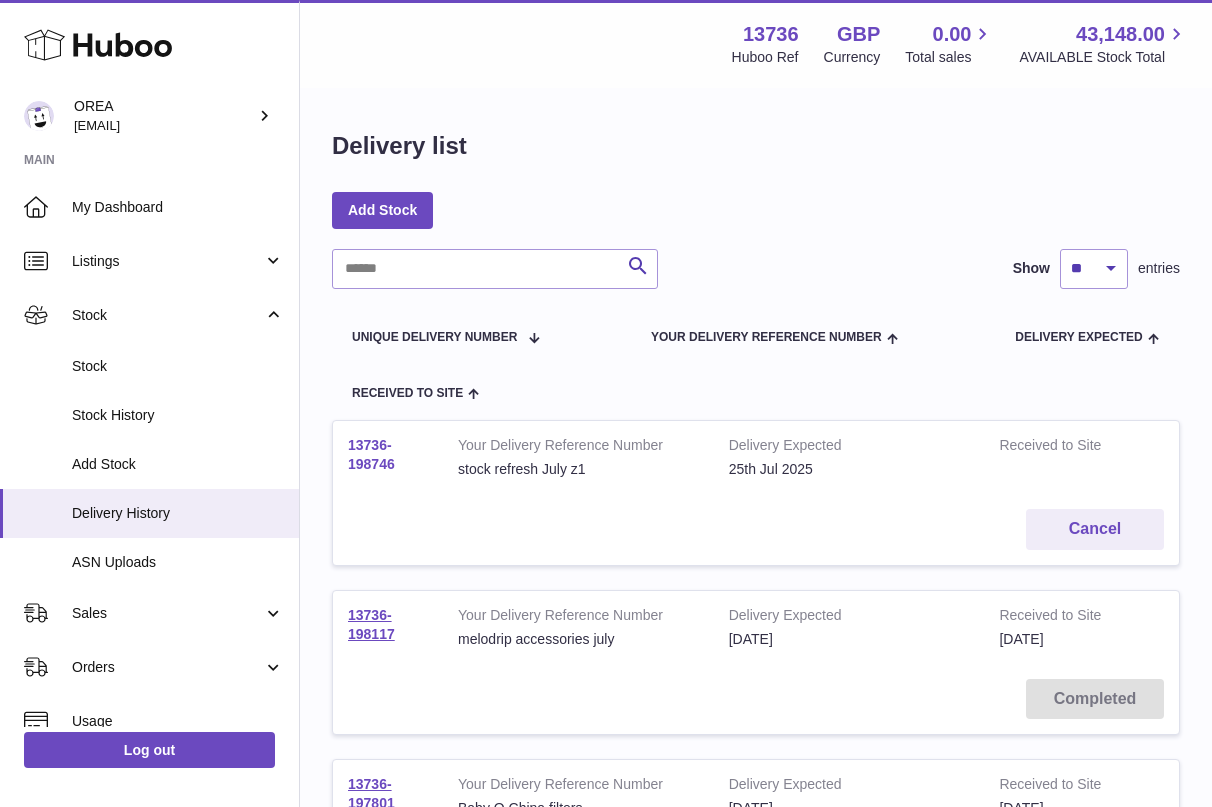 click on "13736-198746" at bounding box center [371, 454] 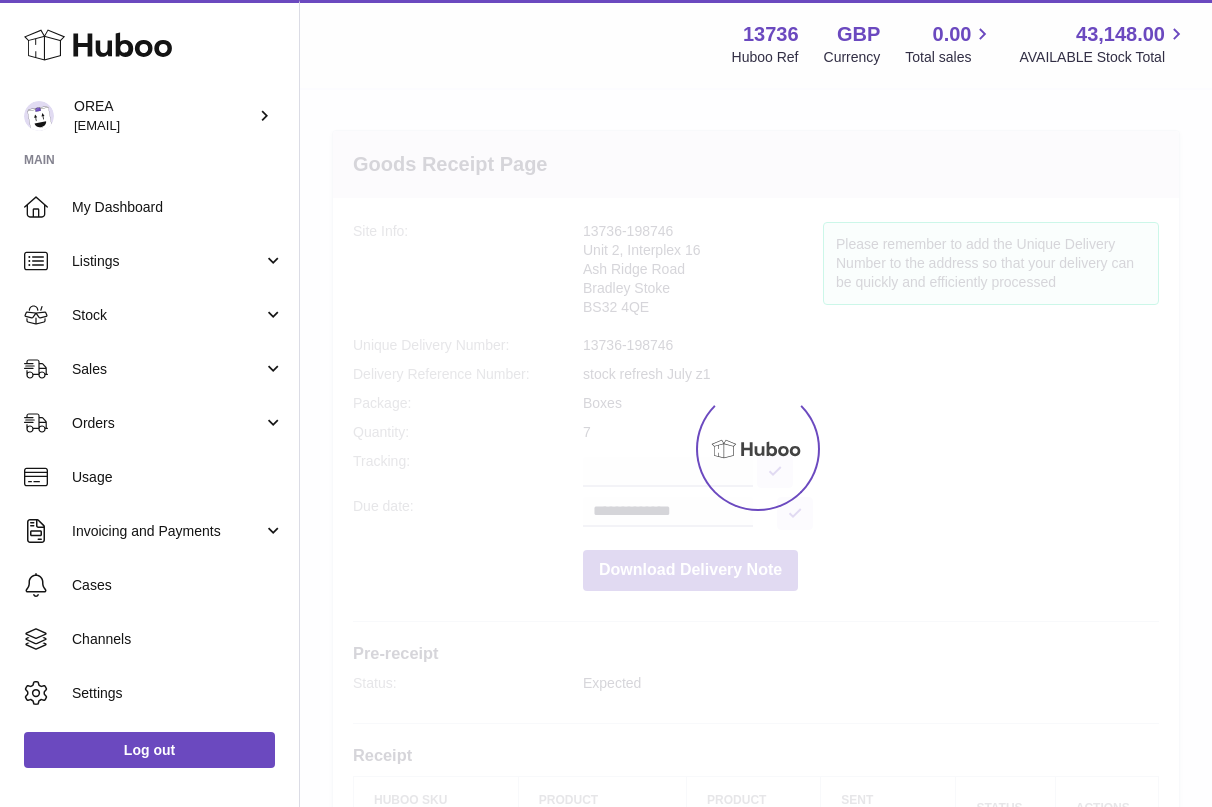 scroll, scrollTop: 0, scrollLeft: 0, axis: both 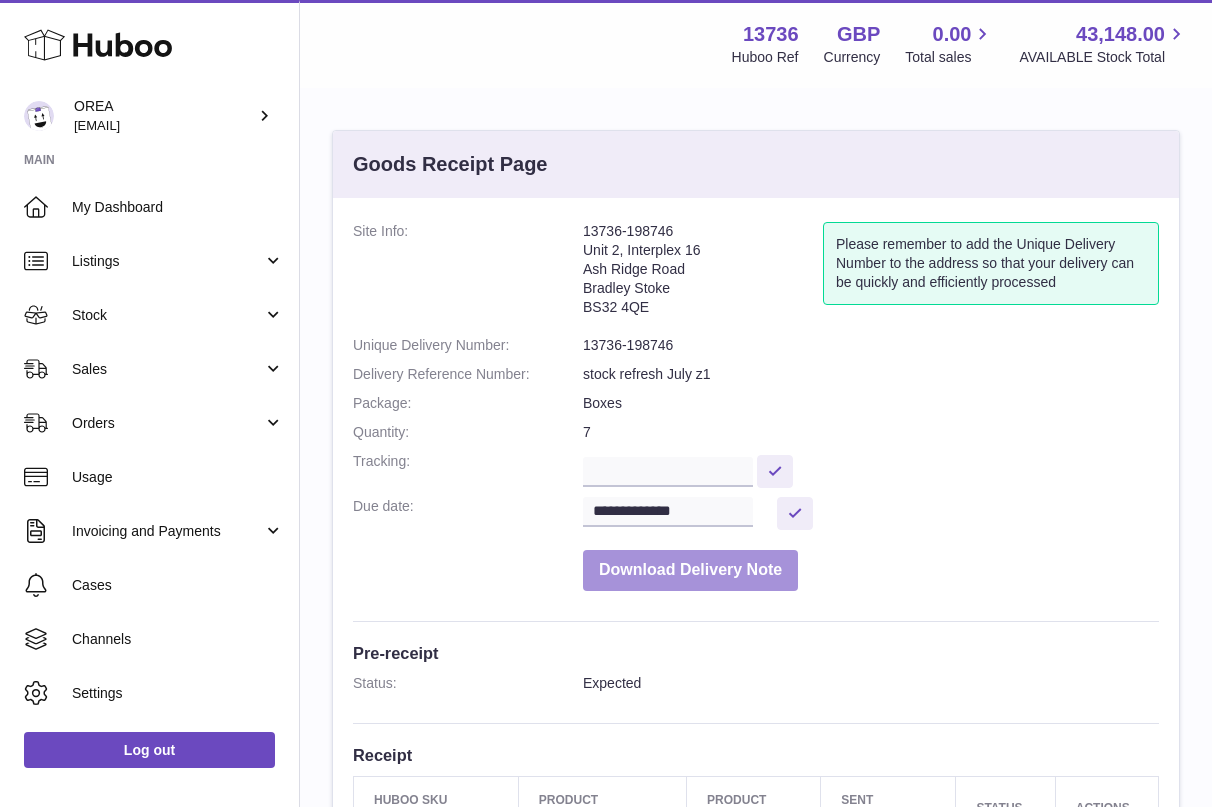 click on "Download Delivery Note" at bounding box center [690, 570] 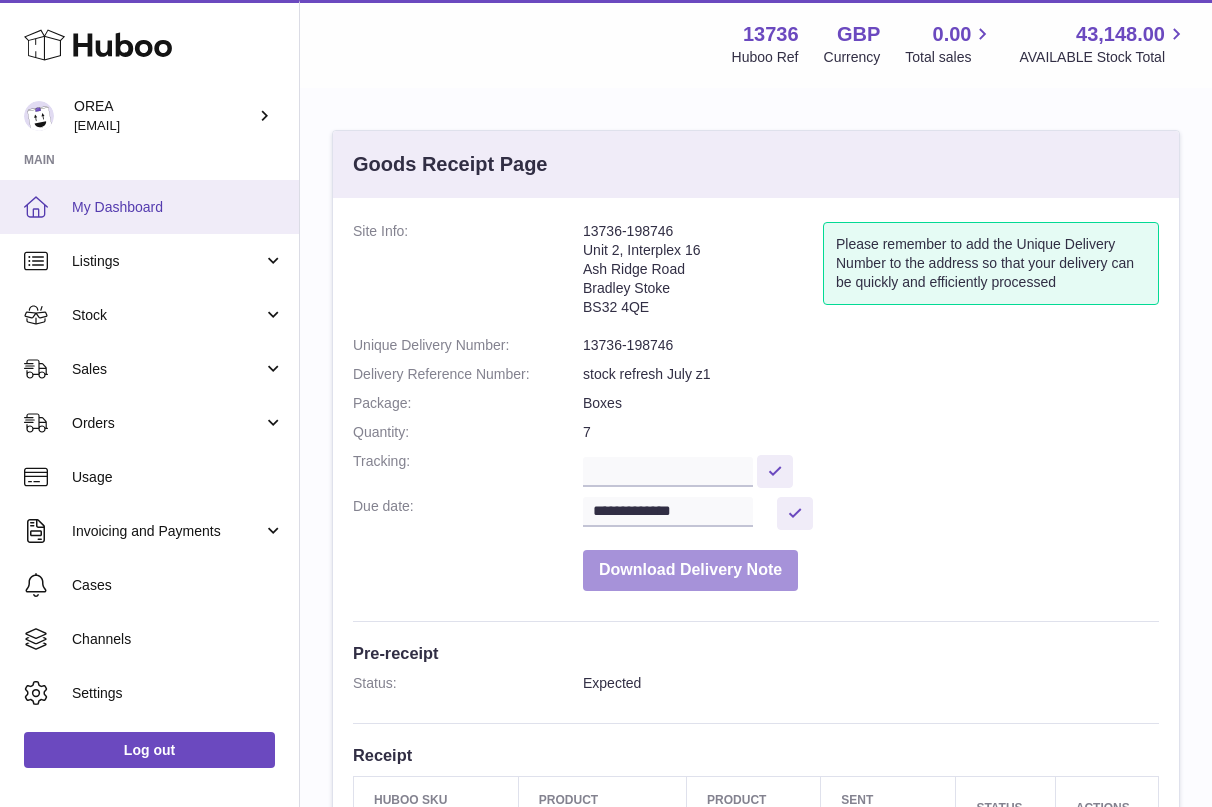 type 